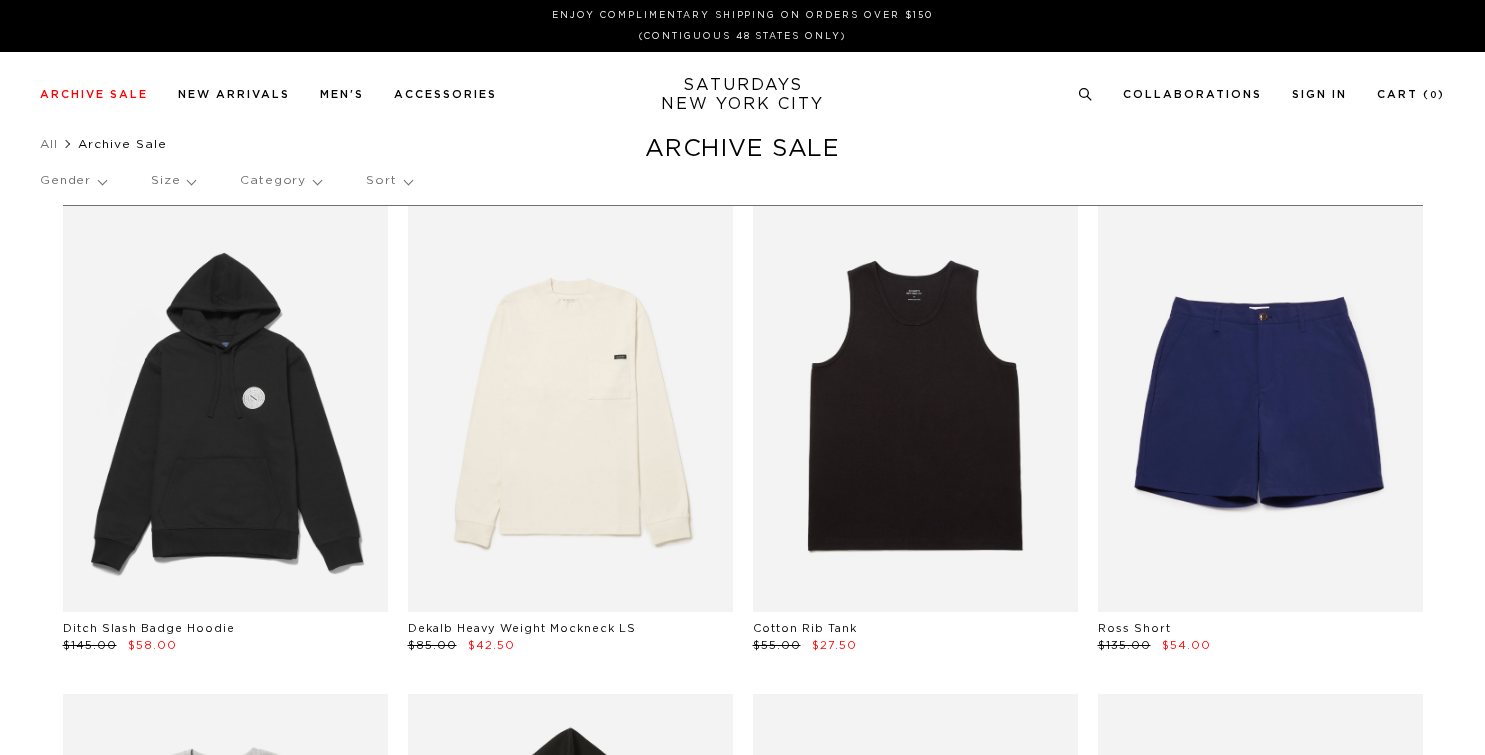 scroll, scrollTop: 0, scrollLeft: 0, axis: both 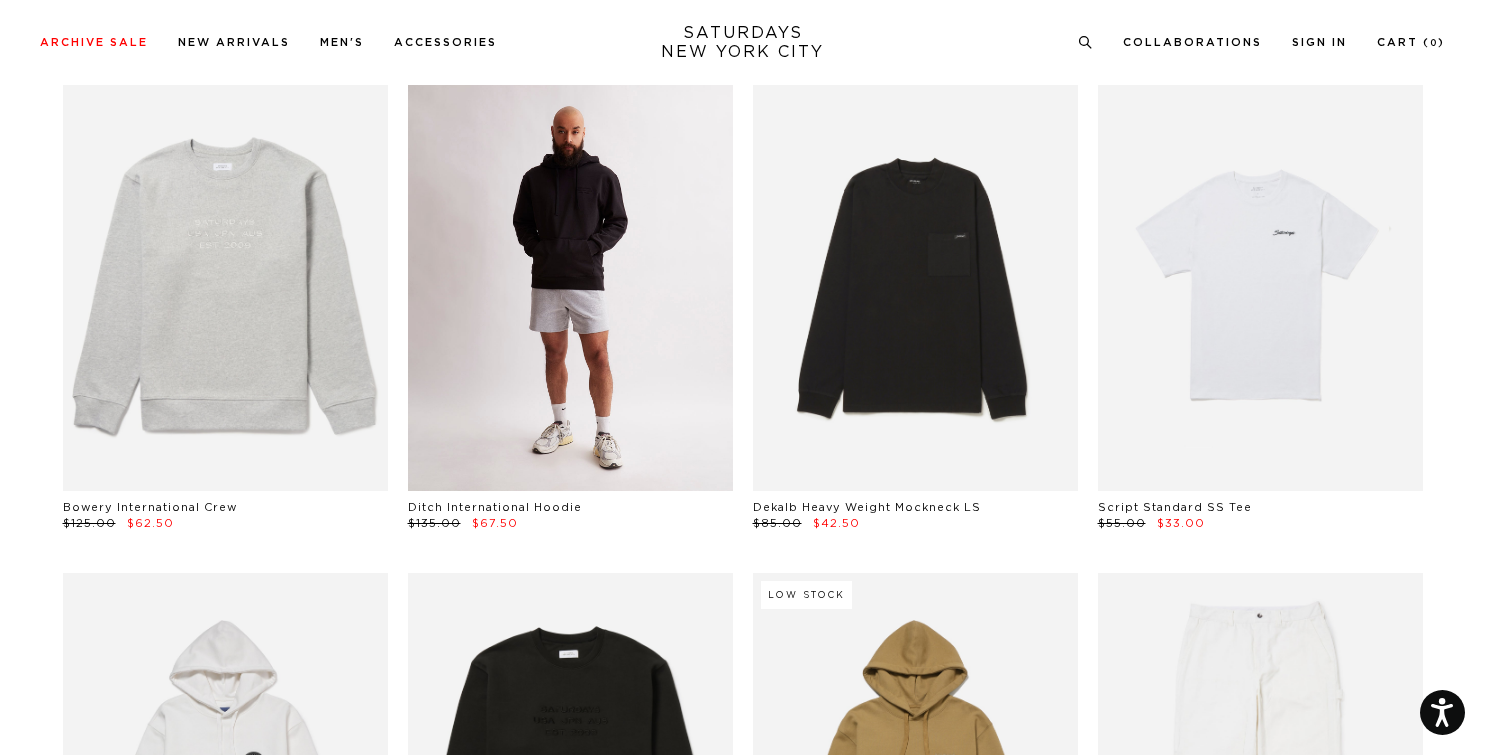 click at bounding box center [570, 287] 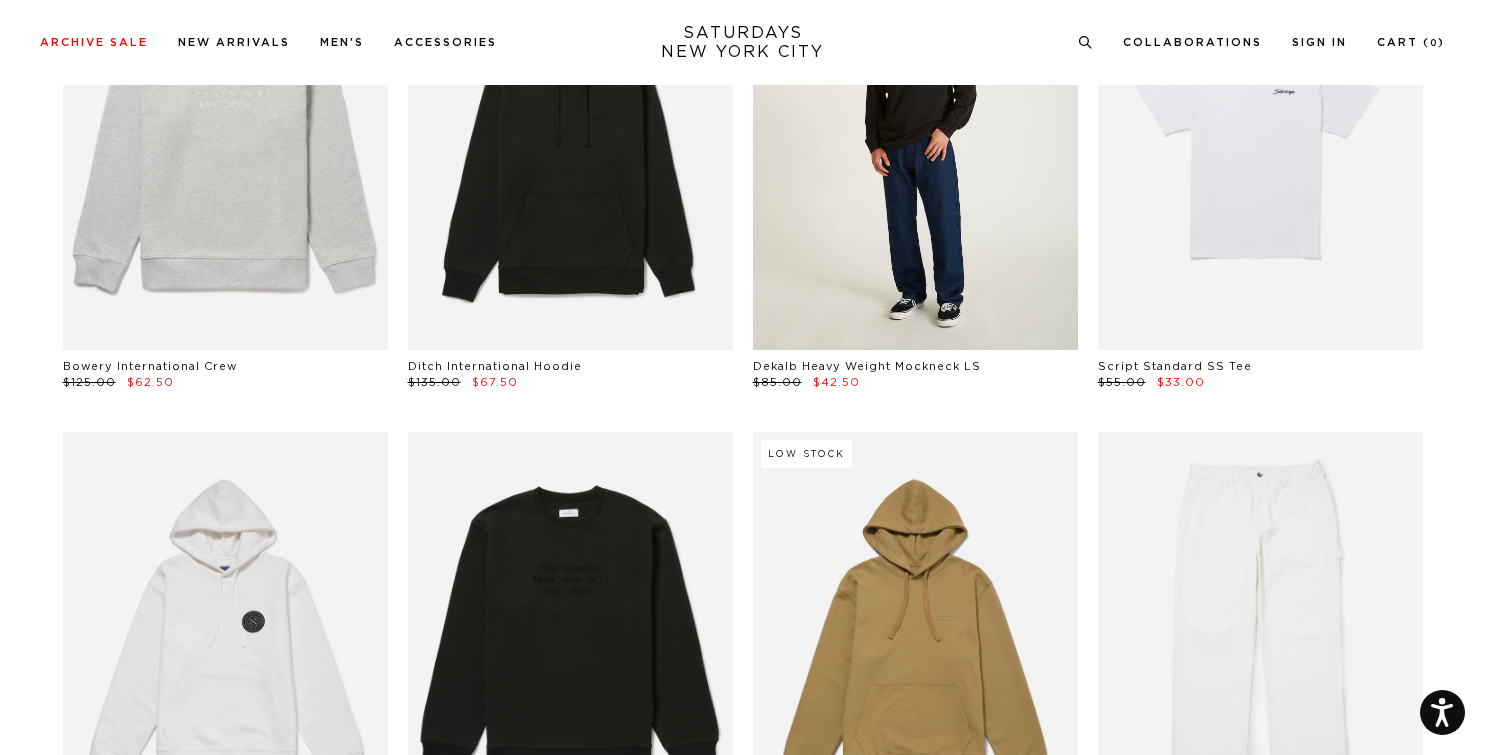 scroll, scrollTop: 621, scrollLeft: 0, axis: vertical 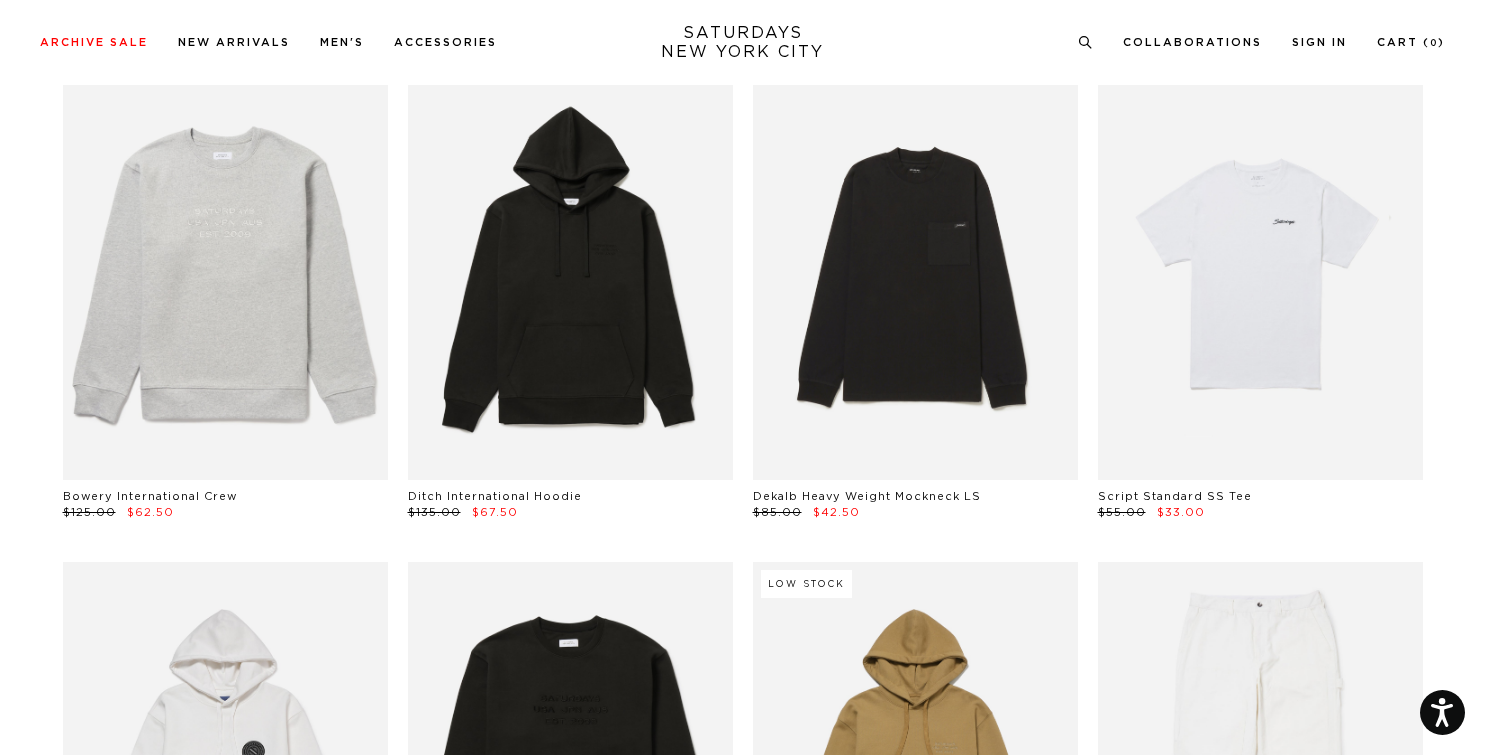 click on "Ditch Slash Badge Hoodie   $145.00   $58.00                   Dekalb Heavy Weight Mockneck LS   $85.00   $42.50                   Cotton Rib Tank   $55.00   $27.50                   Ross Short   $135.00   $54.00                   Bowery International Crew   $125.00   $62.50                   Ditch International Hoodie   $135.00   $67.50                   Dekalb Heavy Weight Mockneck LS   $85.00   $42.50                   Script Standard SS Tee   $55.00   $33.00                   Ditch Slash Badge Hoodie   $145.00   $58.00                   Bowery International Crew   $125.00   $62.50     Low Stock               Ditch International Hoodie   $125.00   $50.00                   Morris Carpenter Pant   $225.00   $112.50                   Hester Gingham Check SS Shirt   $175.00   $87.50                   Canty Cotton Lace SS Shirt   $195.00   $58.50                   Balugo Ripstop Cargo Short   $145.00   $87.00     Low Stock                 $95.00   $38.00" at bounding box center [743, 23753] 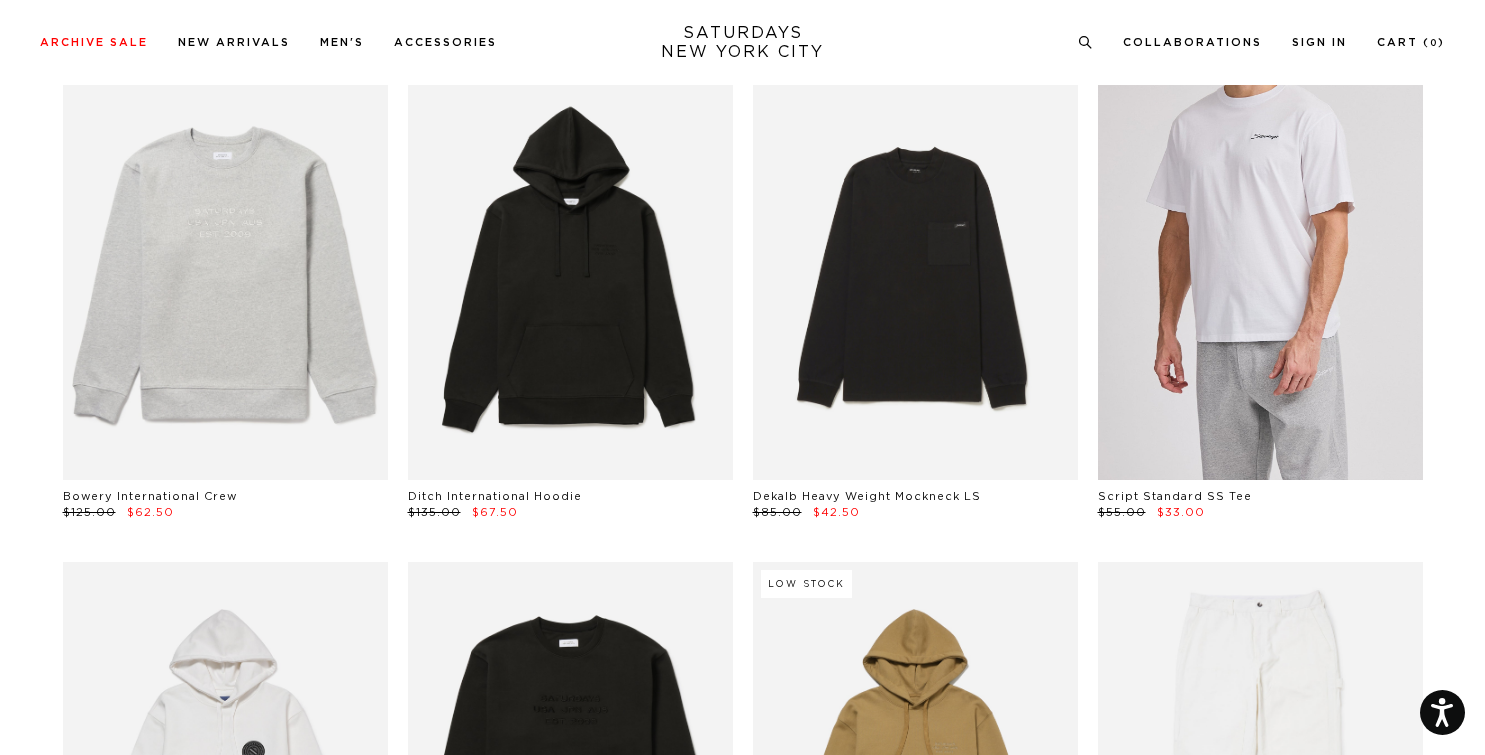 click at bounding box center [1260, 276] 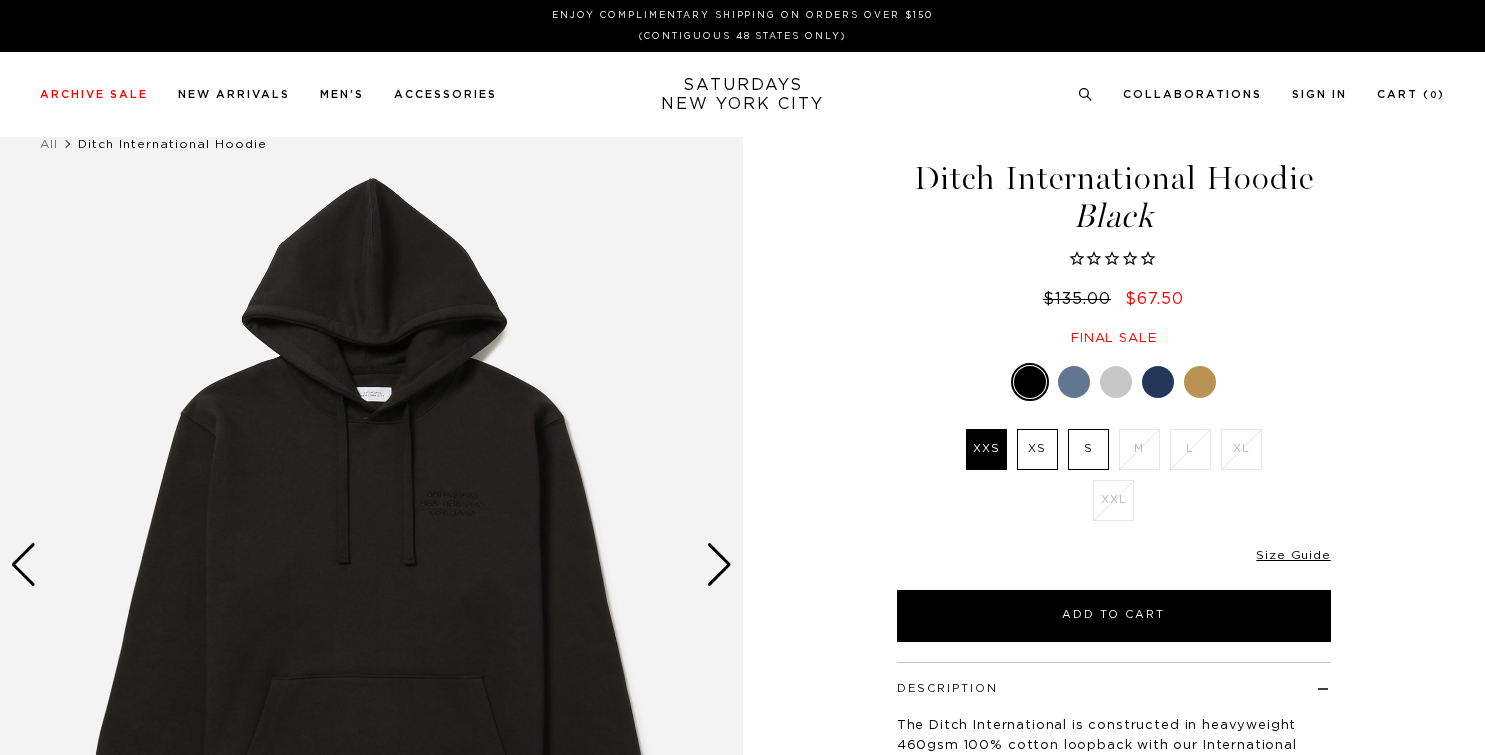 scroll, scrollTop: 0, scrollLeft: 0, axis: both 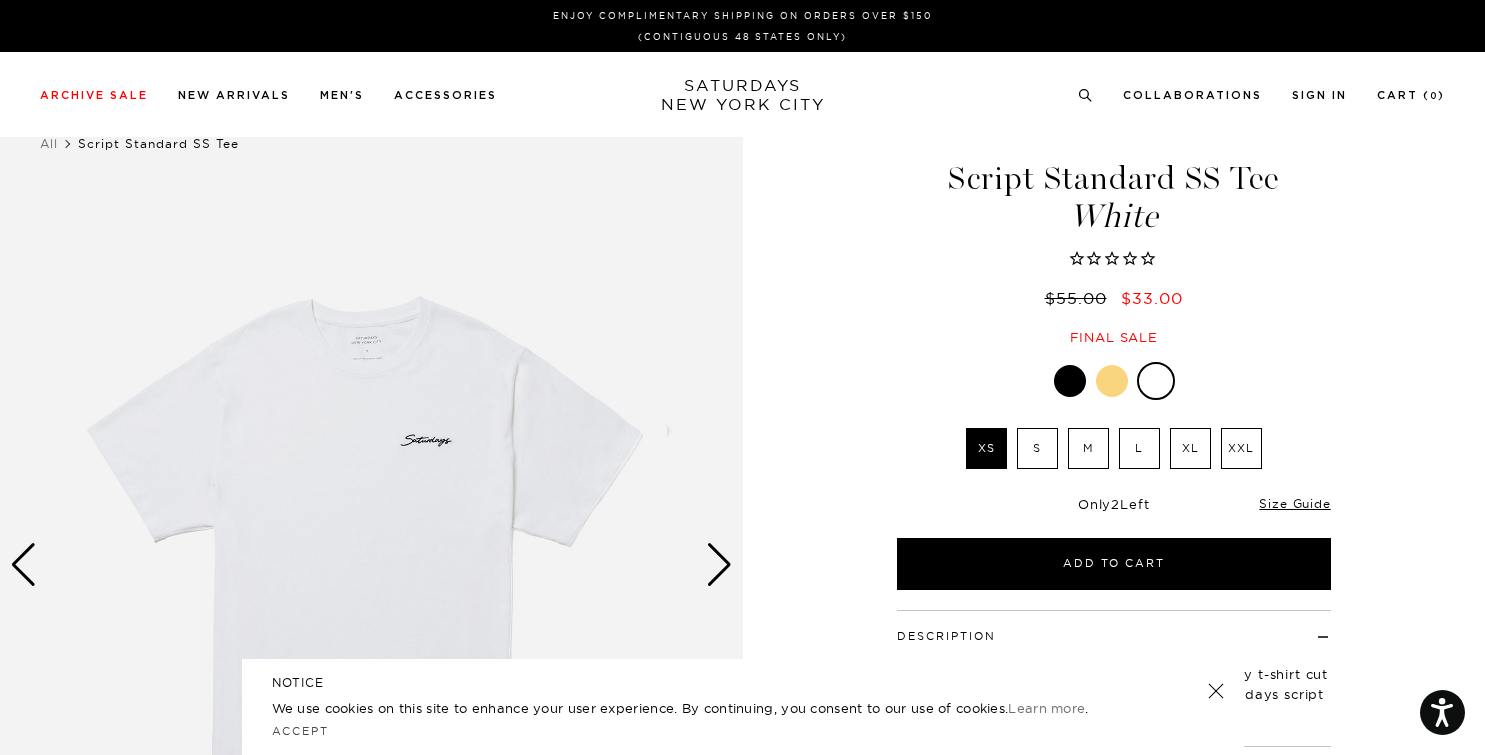 click on "L" at bounding box center (1139, 448) 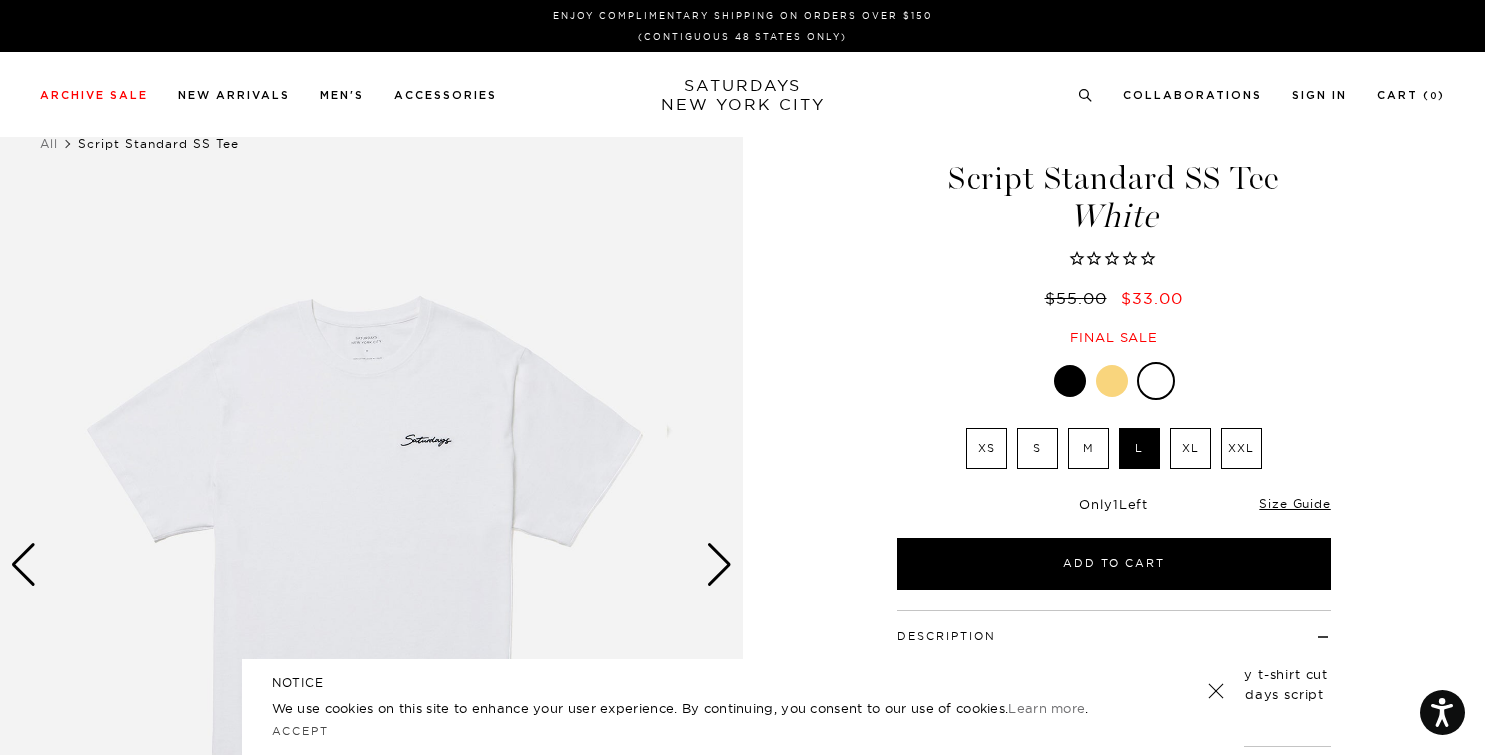 click at bounding box center [1114, 381] 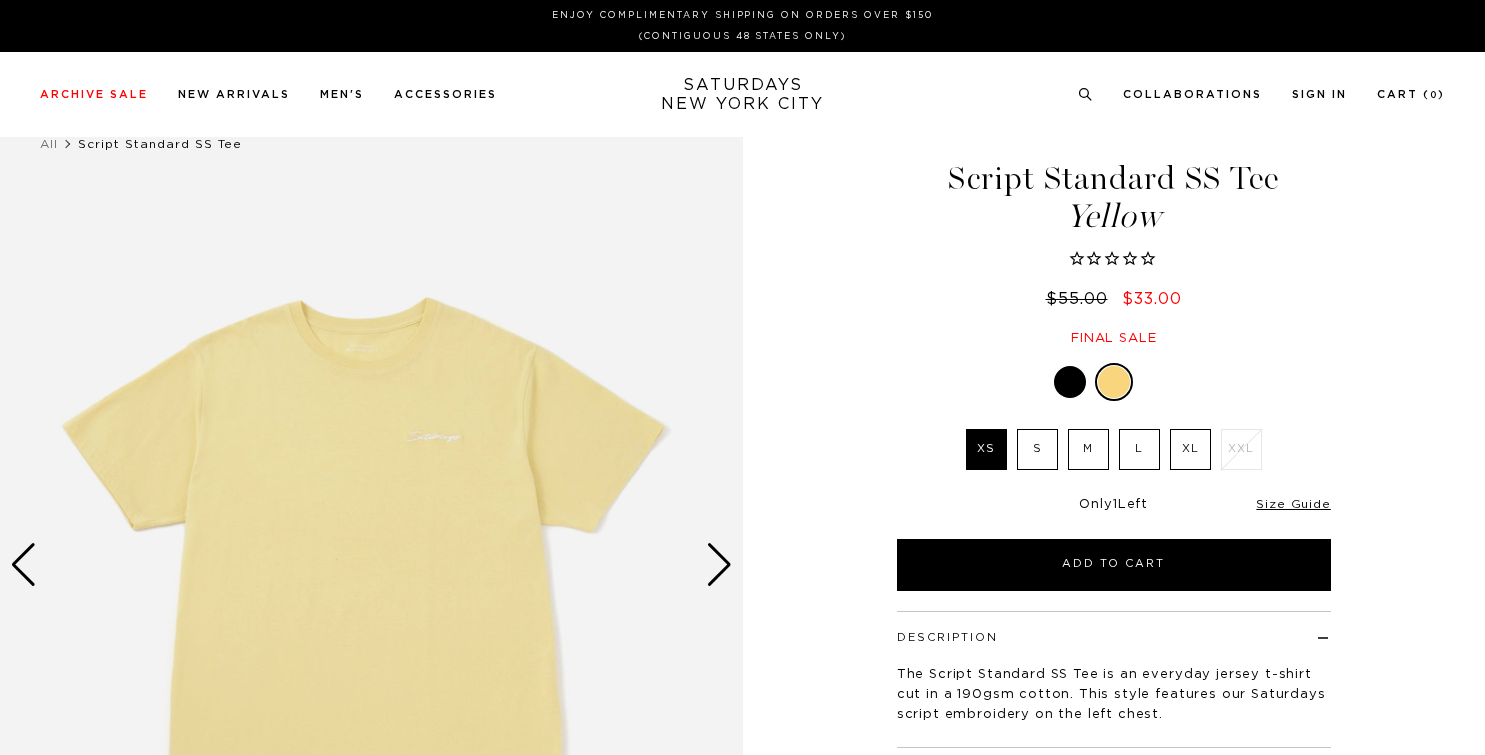 scroll, scrollTop: 0, scrollLeft: 0, axis: both 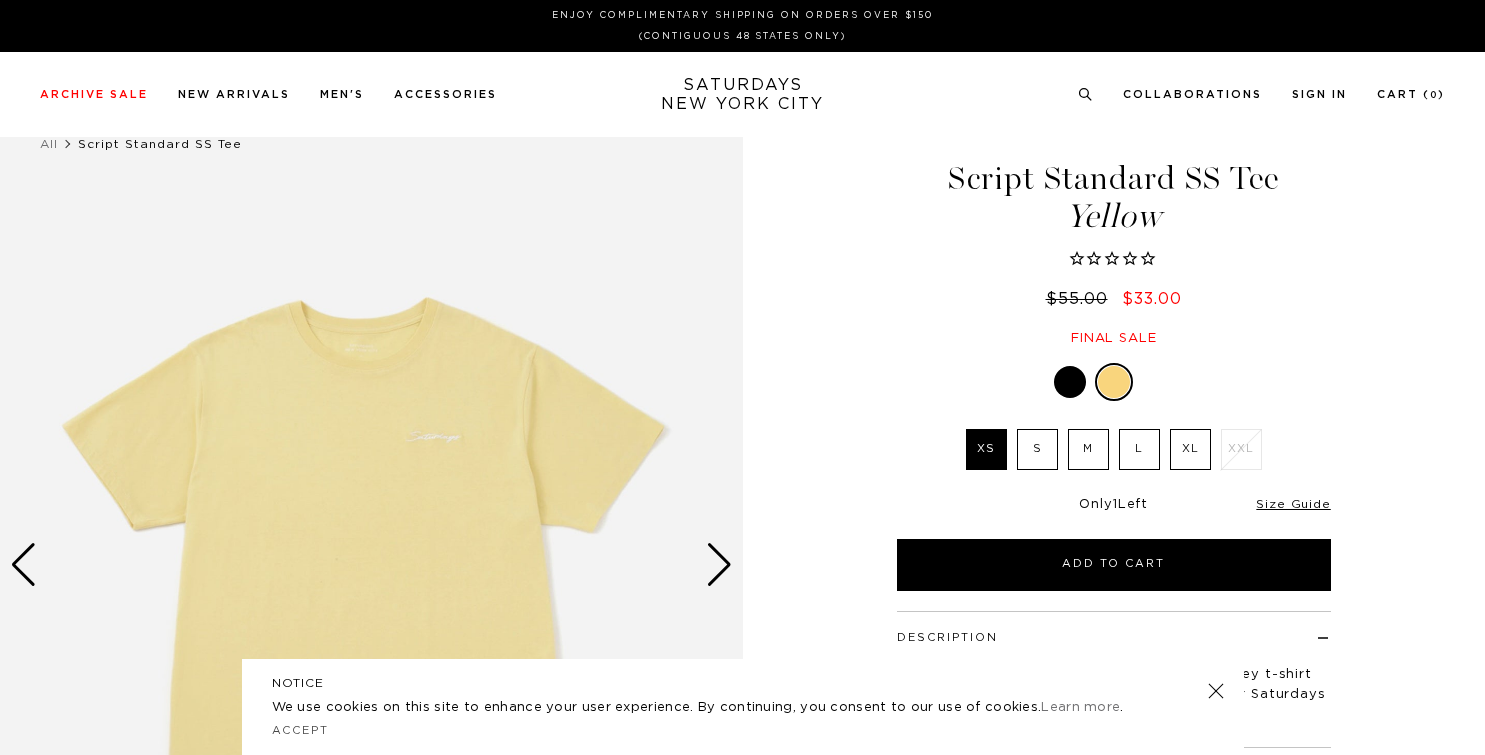 click at bounding box center (1070, 382) 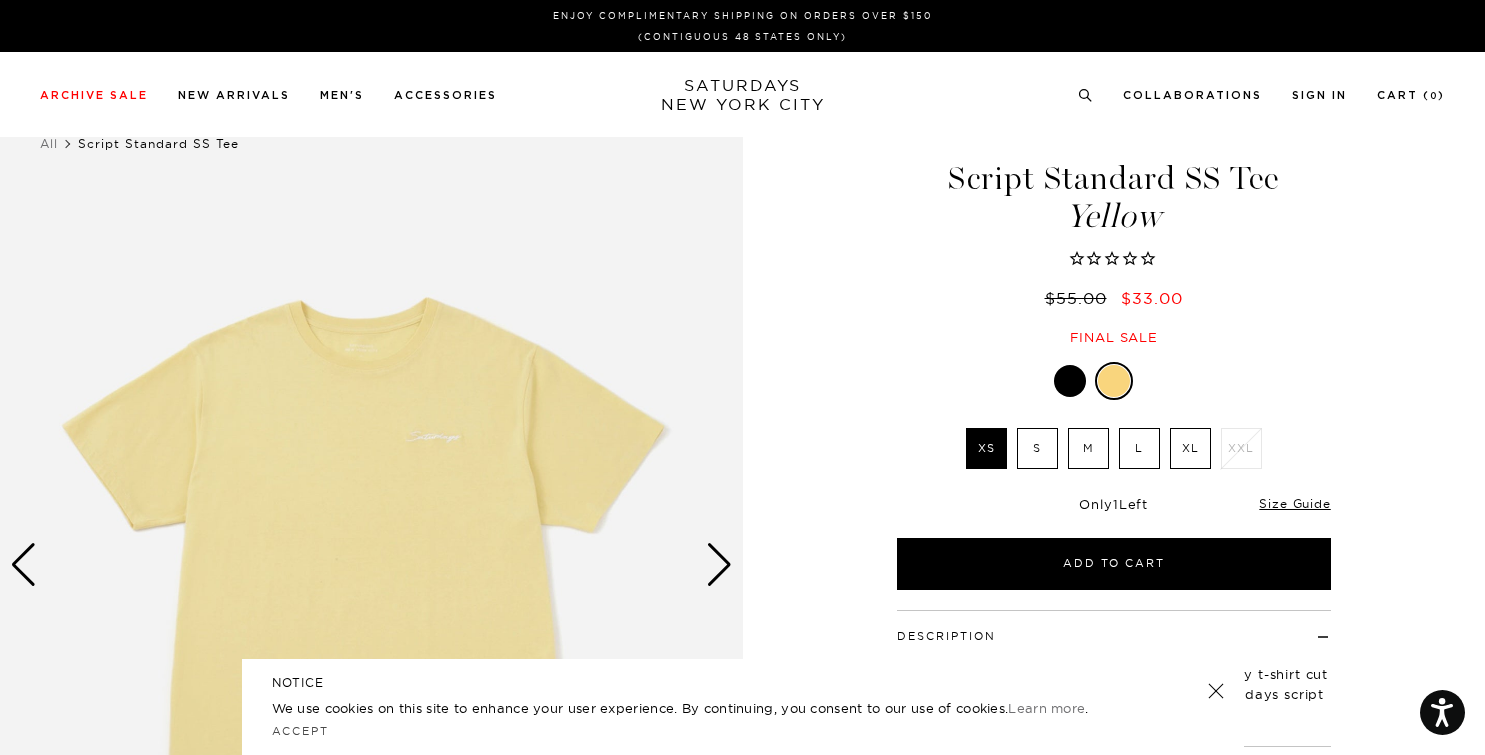 click at bounding box center (1070, 381) 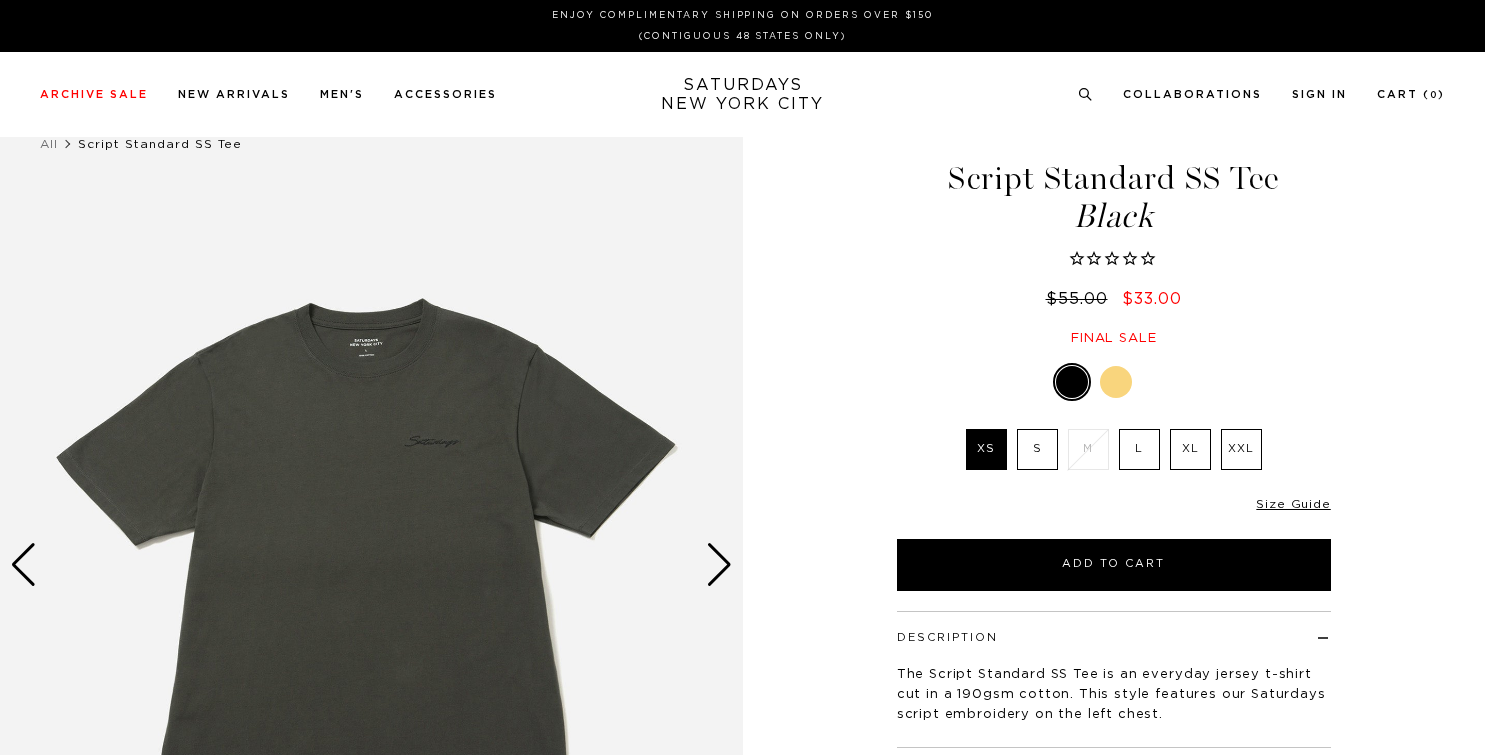 scroll, scrollTop: 0, scrollLeft: 0, axis: both 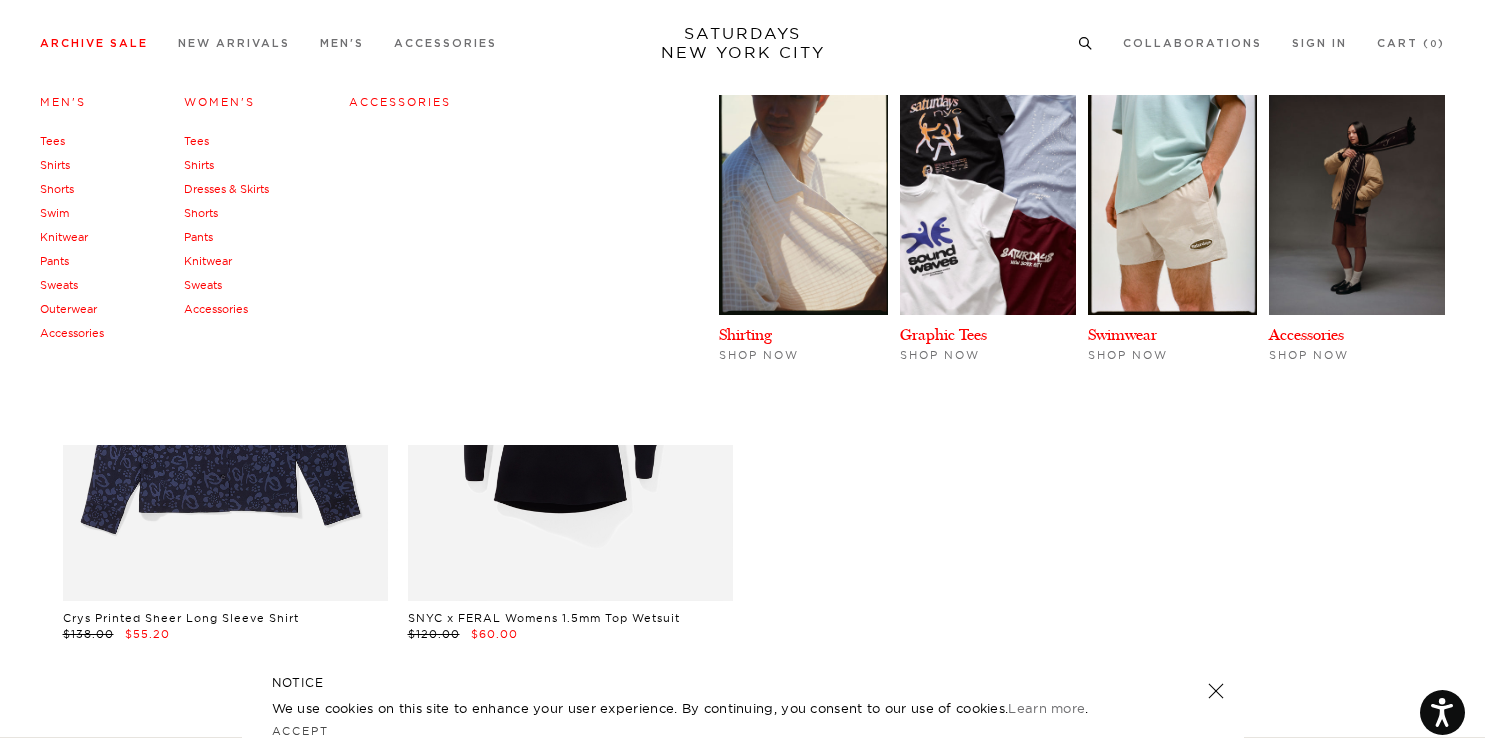 click on "Men's" at bounding box center [63, 102] 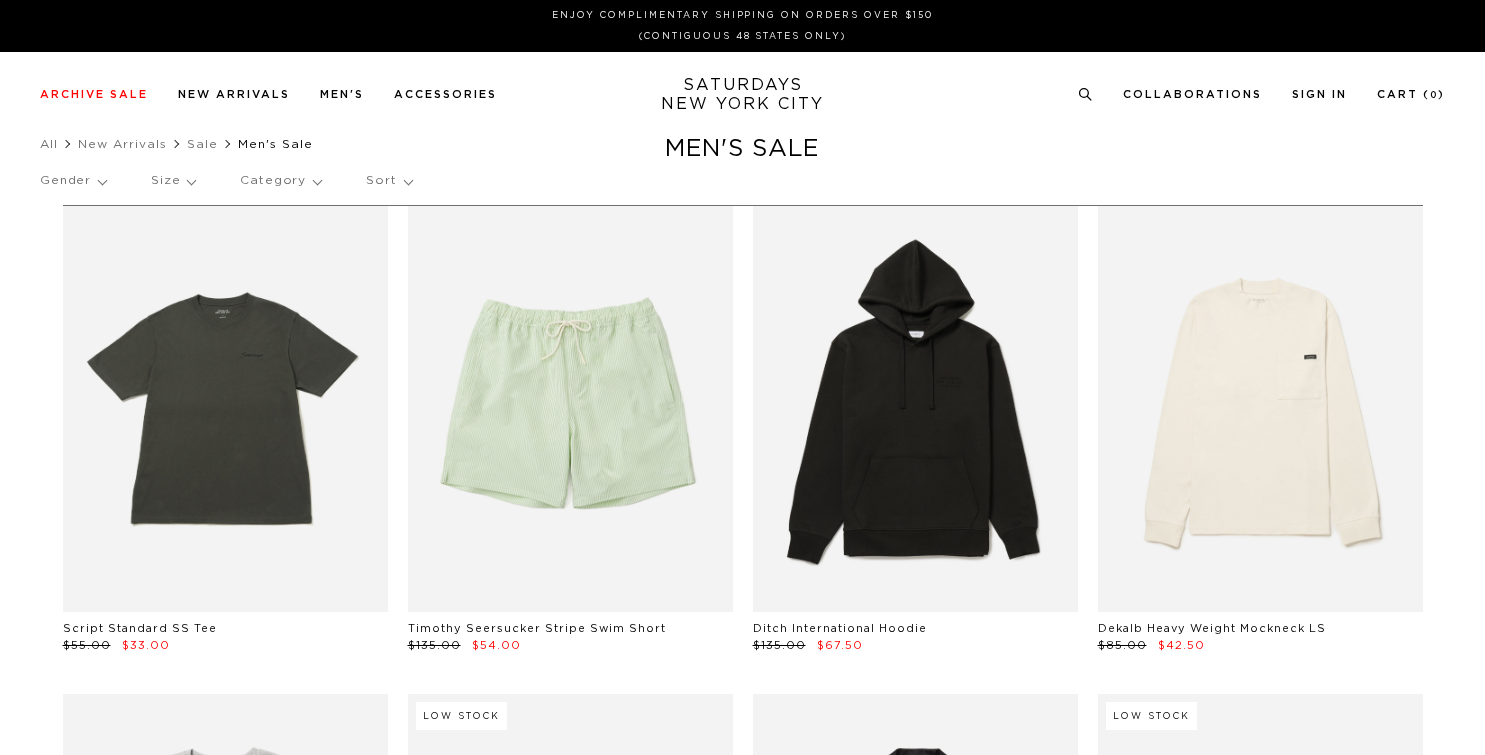 scroll, scrollTop: 0, scrollLeft: 0, axis: both 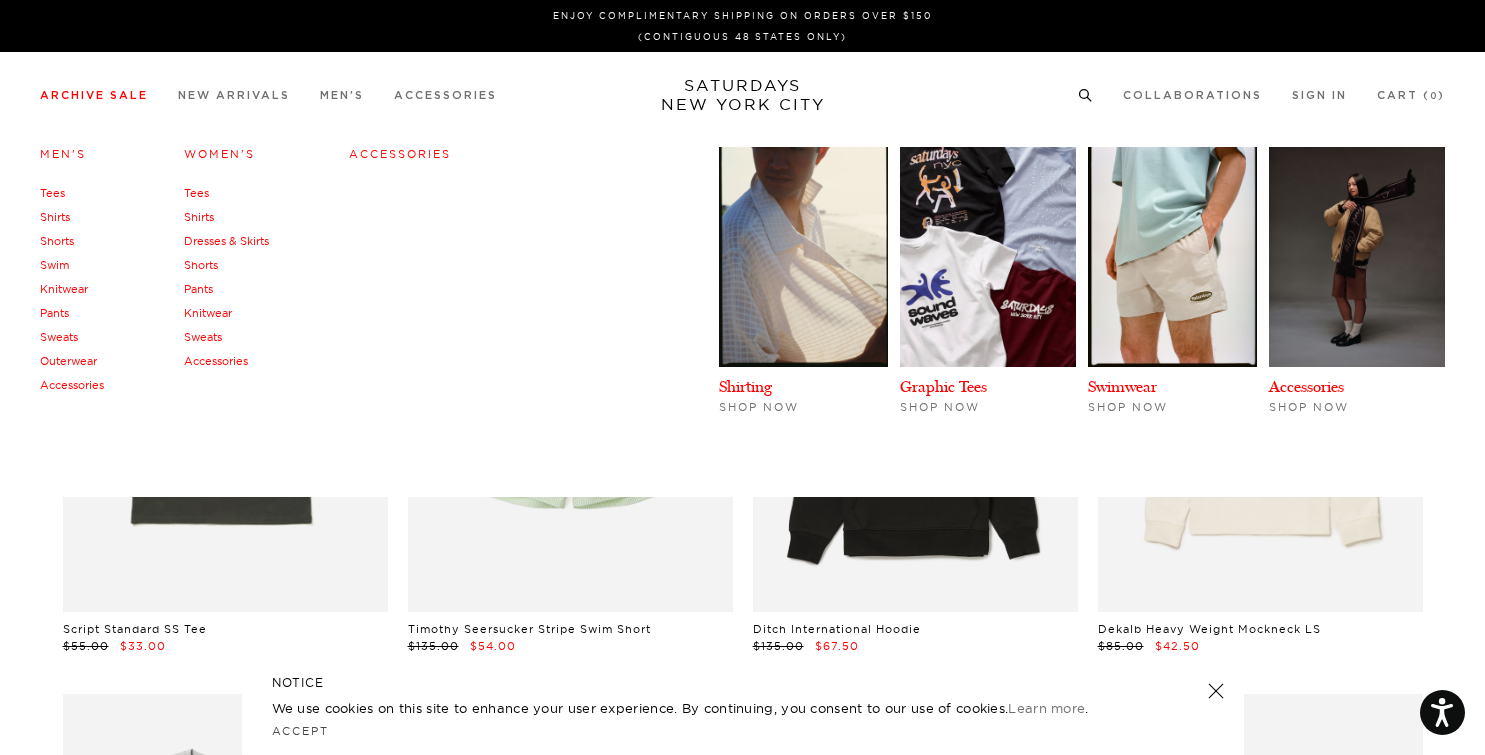click on "Accessories" at bounding box center [400, 154] 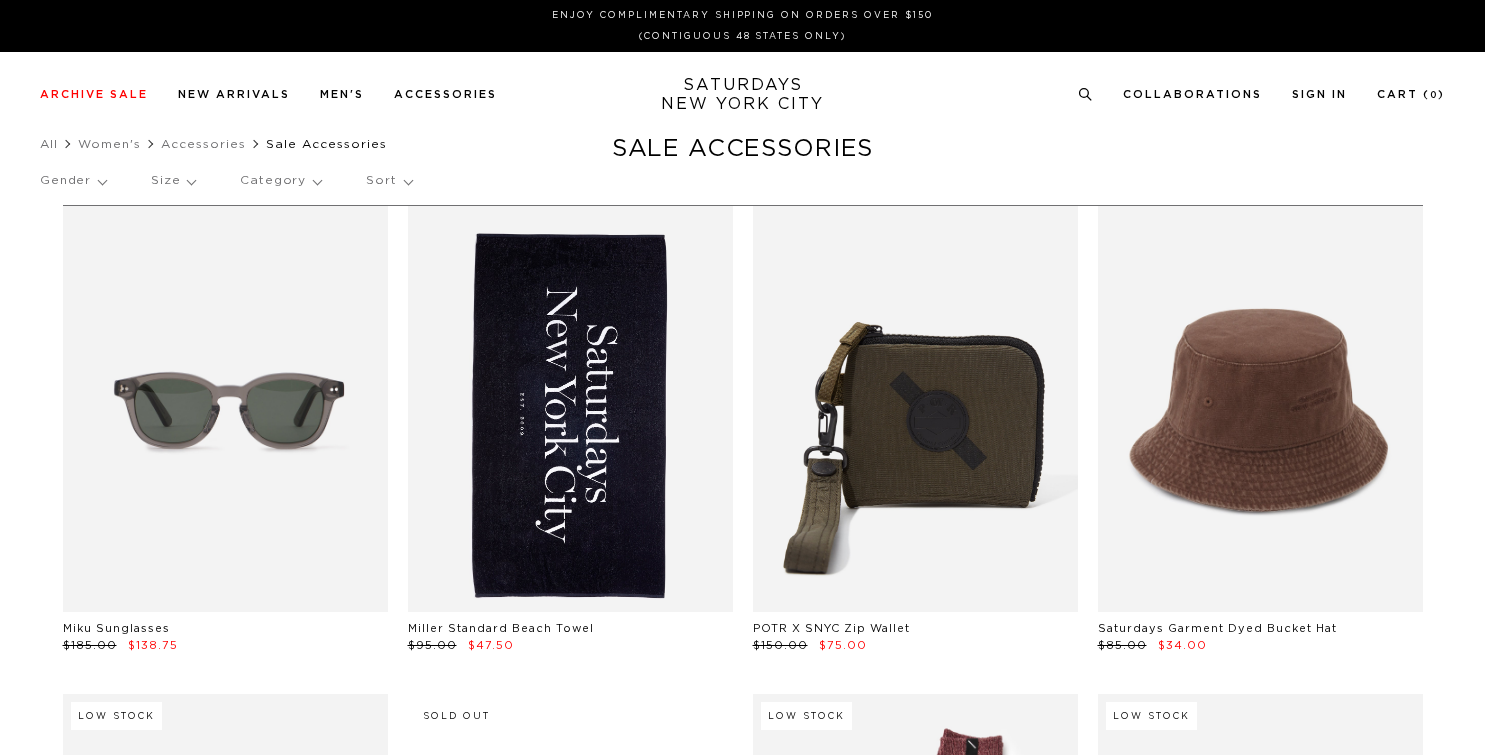 scroll, scrollTop: 0, scrollLeft: 0, axis: both 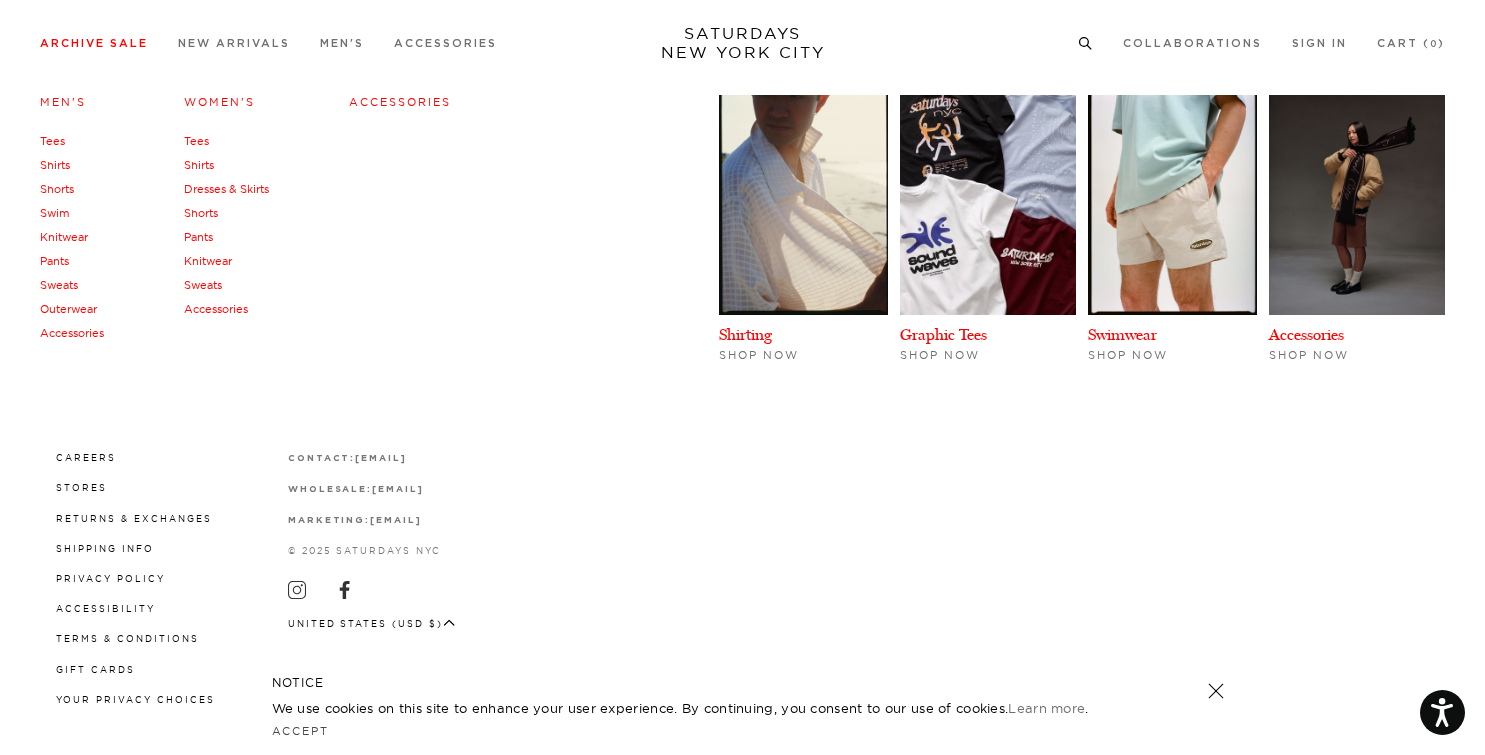click on "Men's" at bounding box center [63, 102] 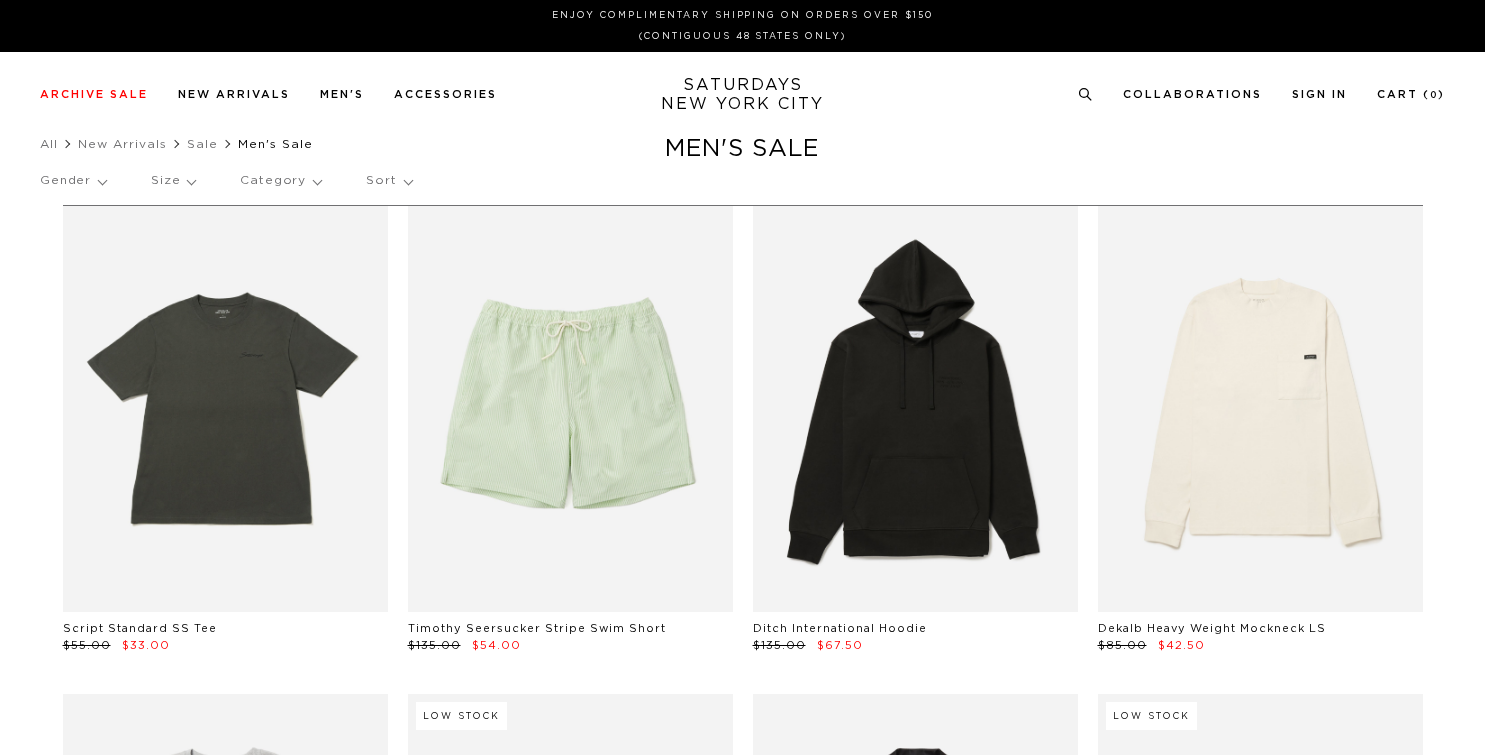 scroll, scrollTop: 0, scrollLeft: 0, axis: both 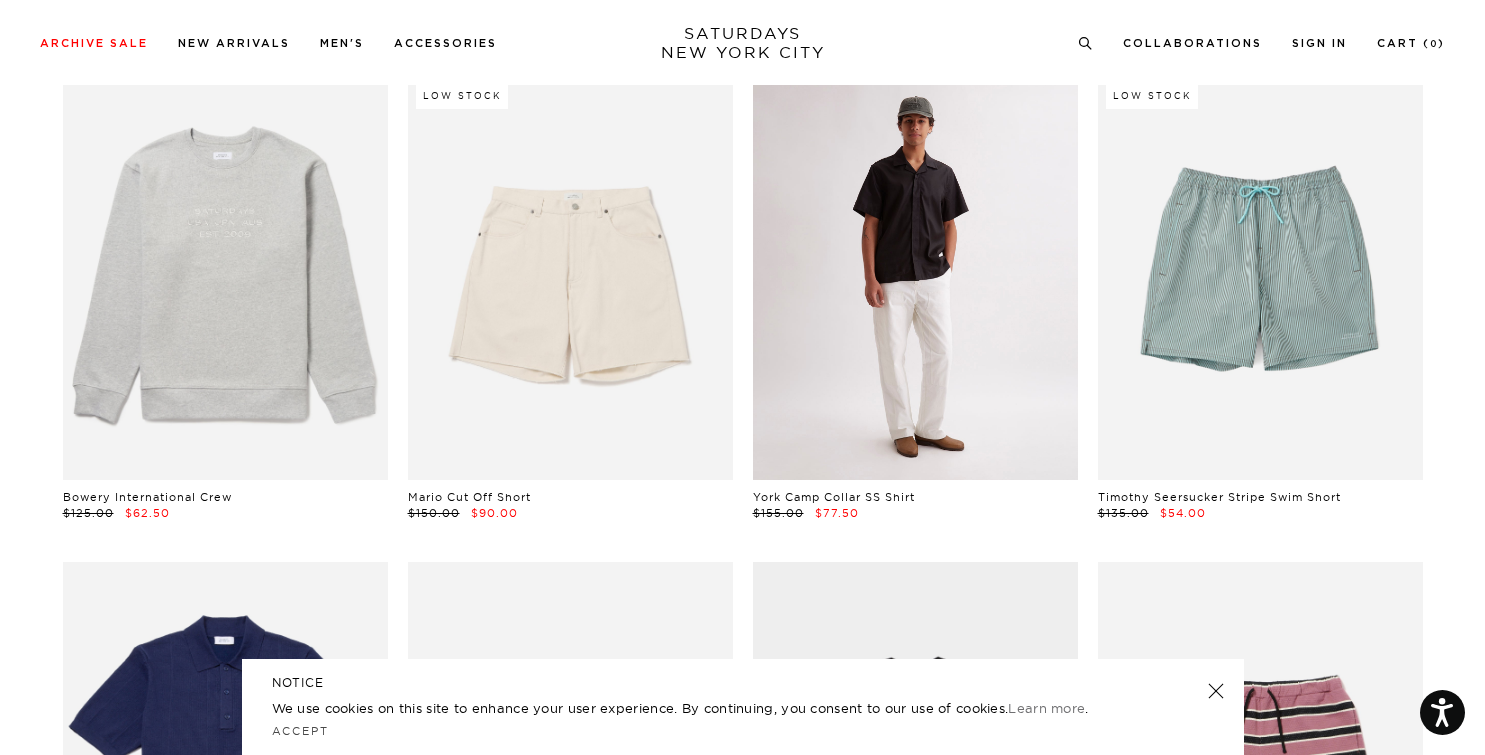 click at bounding box center (915, 276) 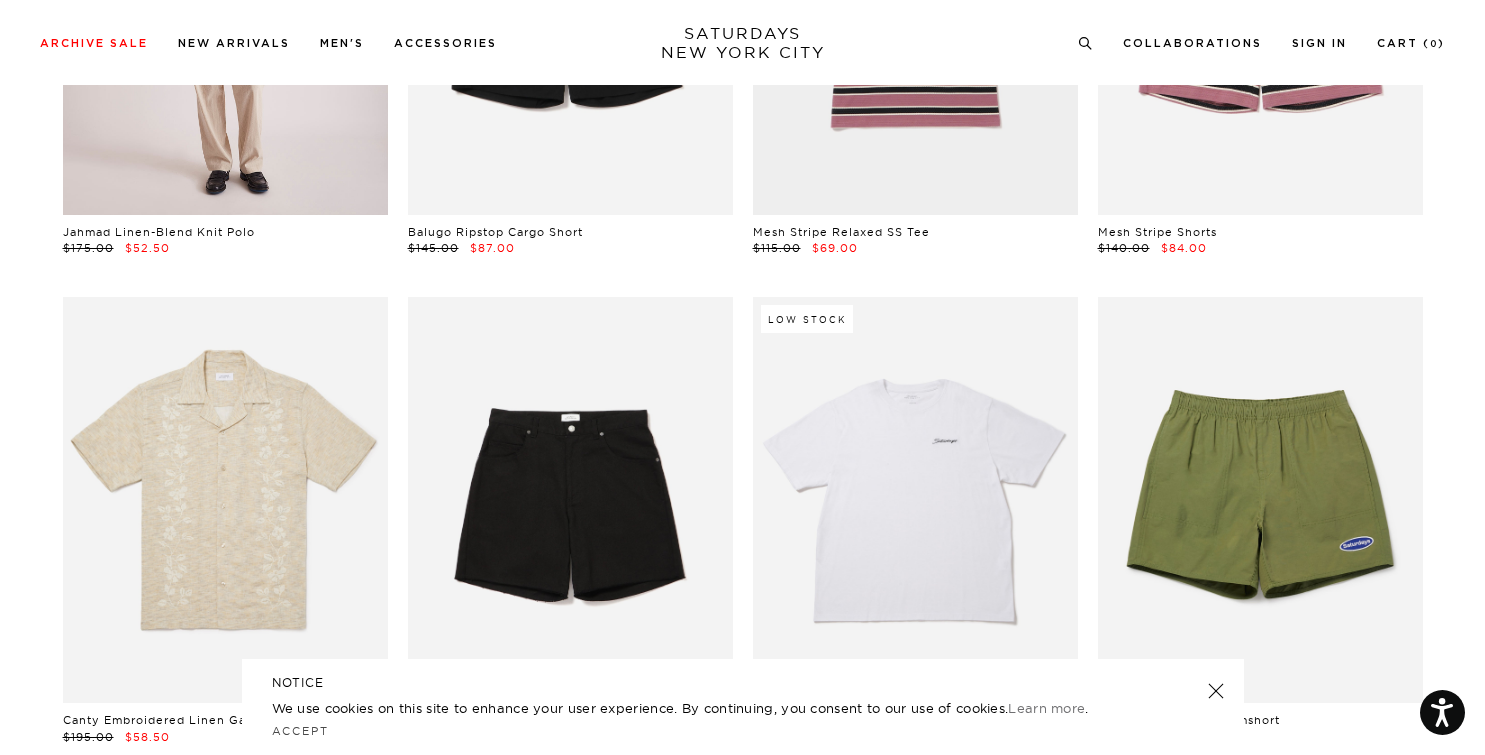 scroll, scrollTop: 1640, scrollLeft: 0, axis: vertical 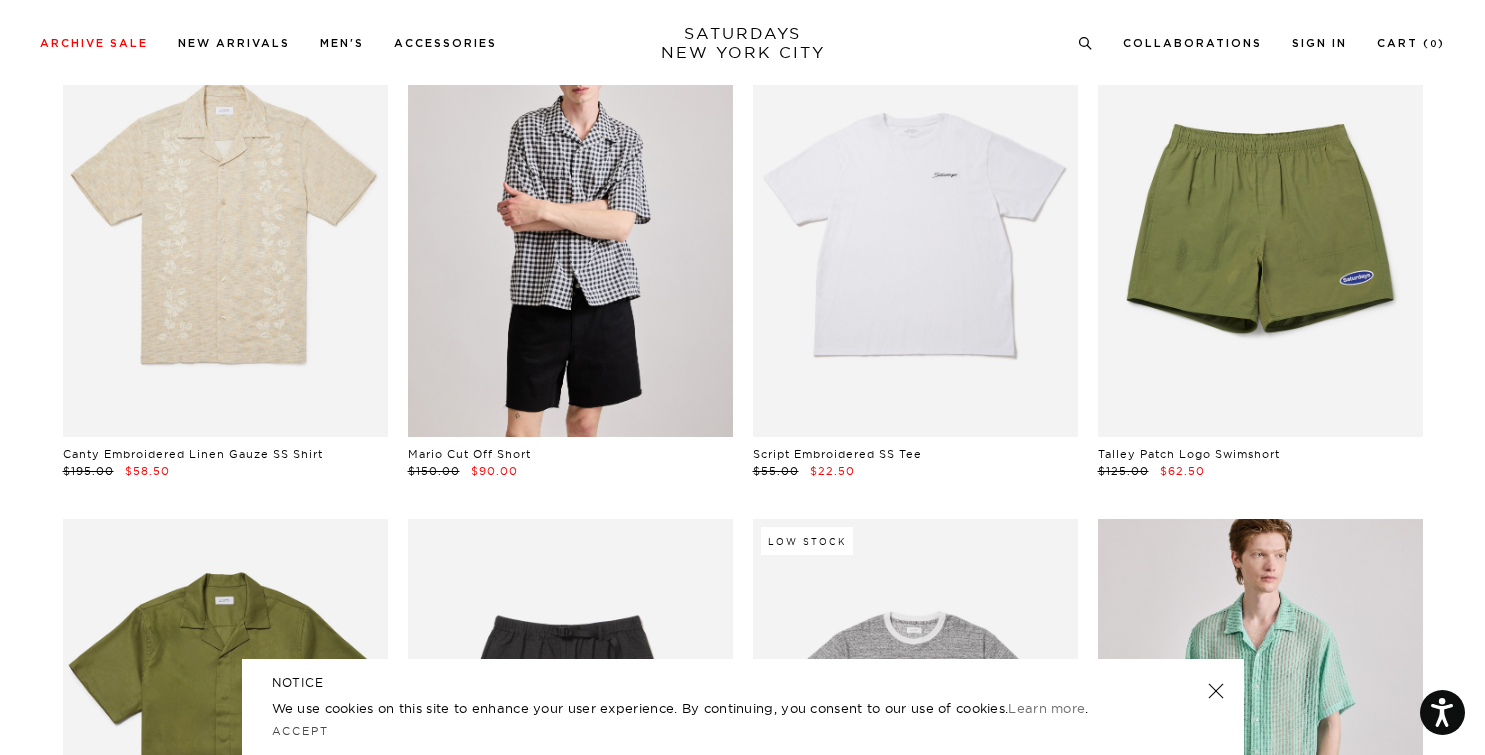 click at bounding box center [570, 234] 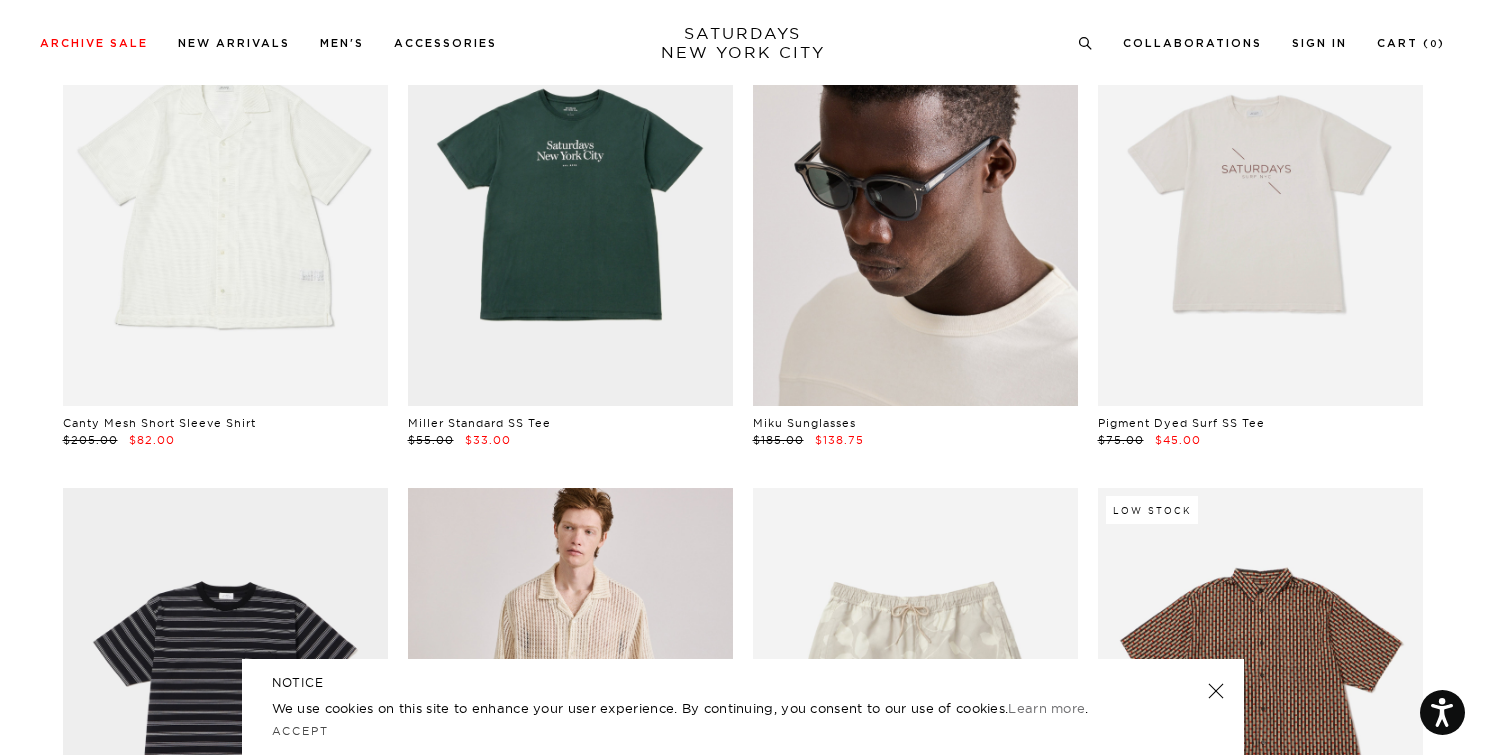 scroll, scrollTop: 6531, scrollLeft: 0, axis: vertical 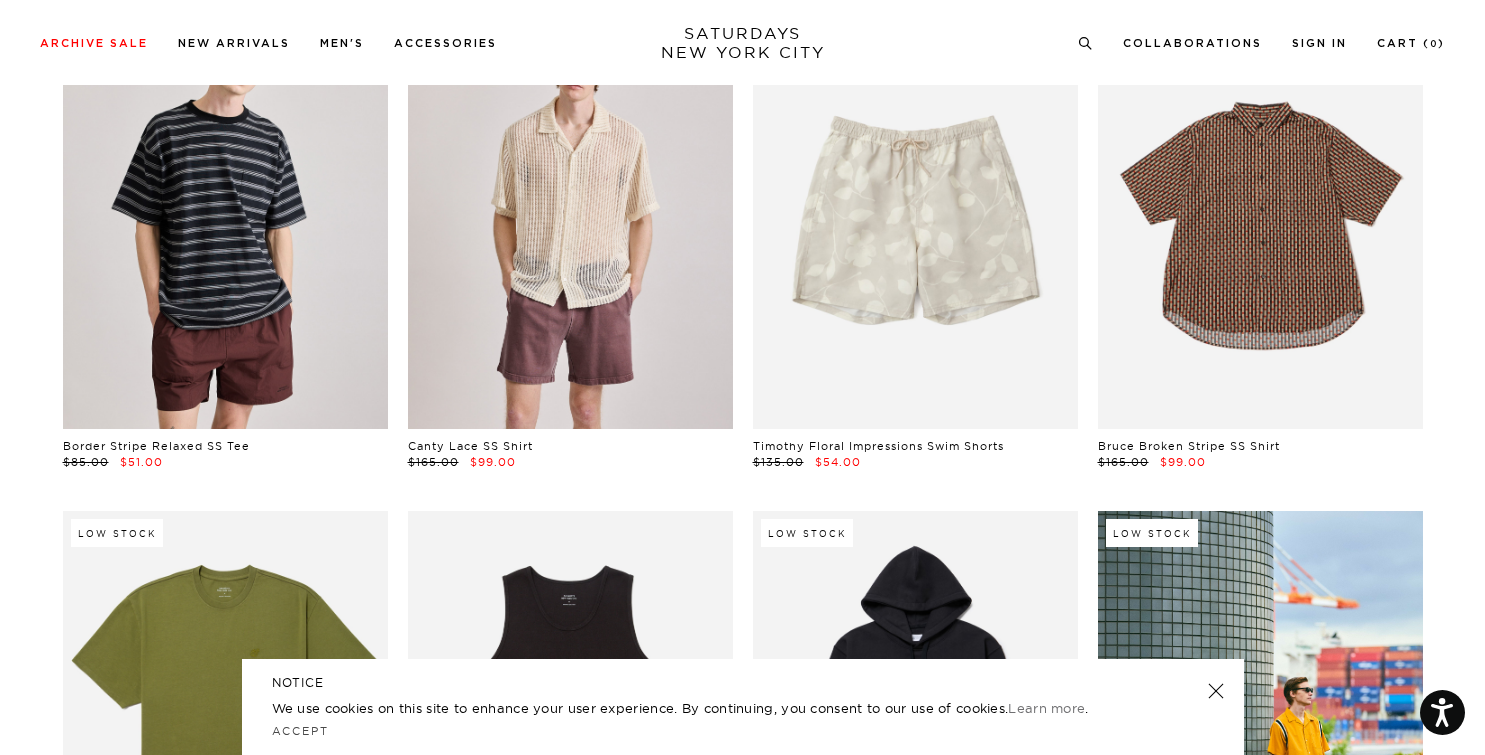 click at bounding box center (225, 225) 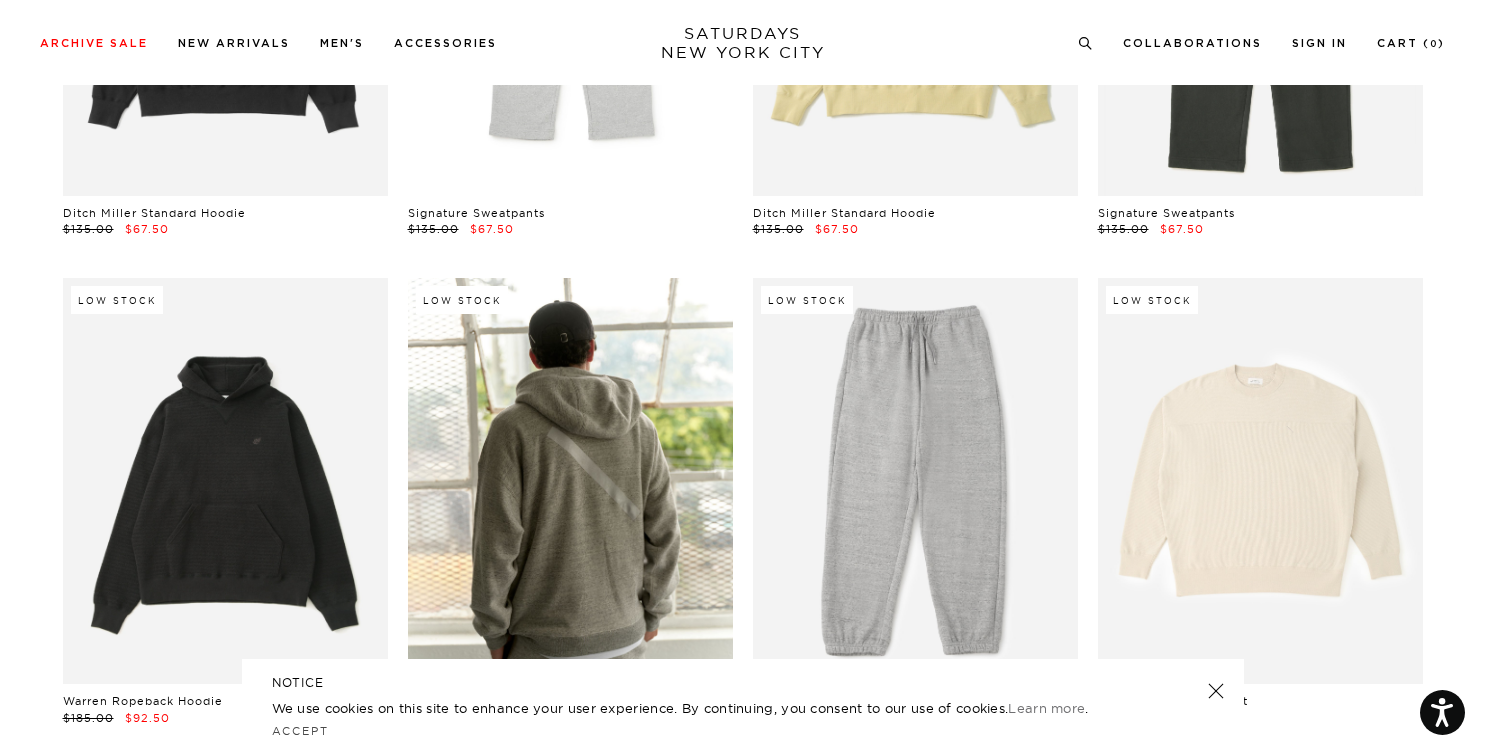 scroll, scrollTop: 11196, scrollLeft: 9, axis: both 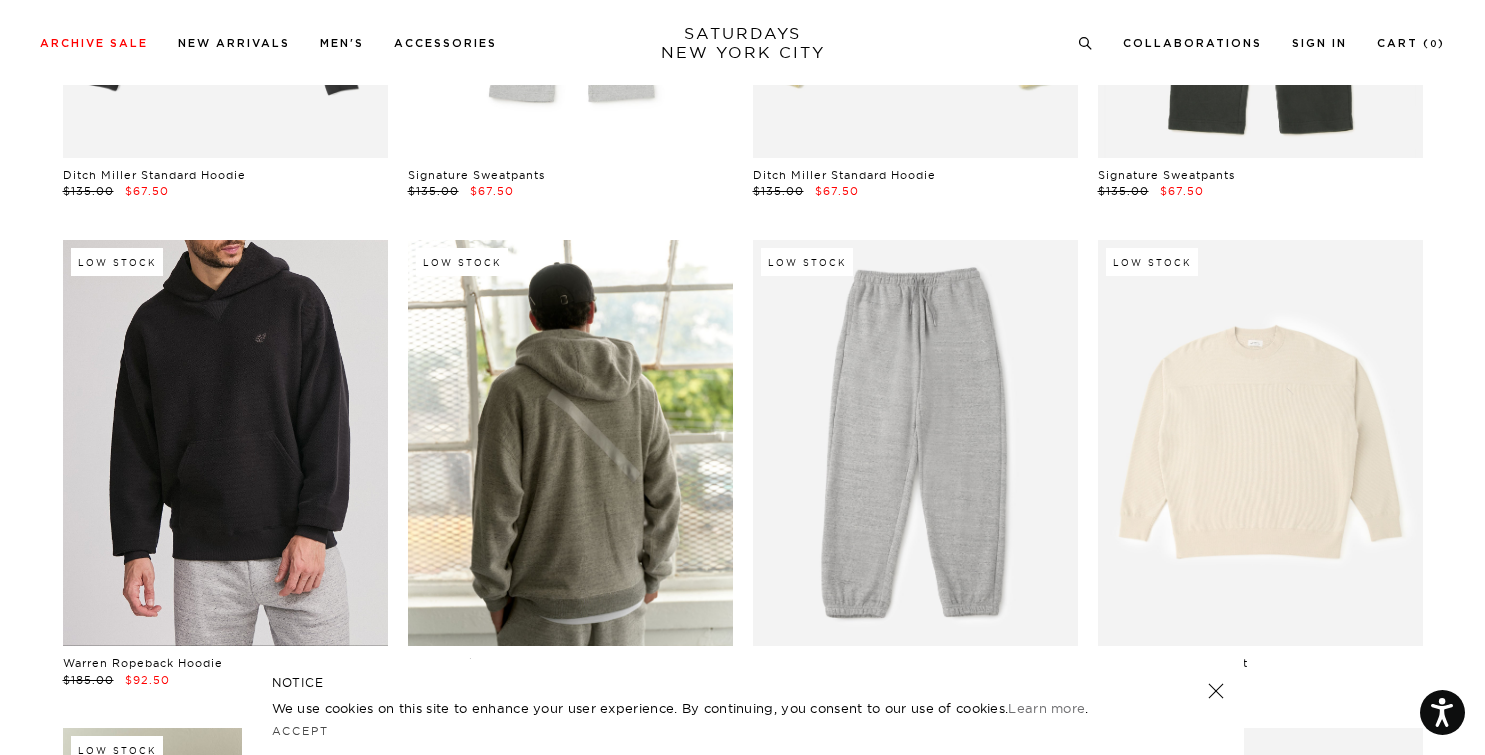 click at bounding box center [225, 443] 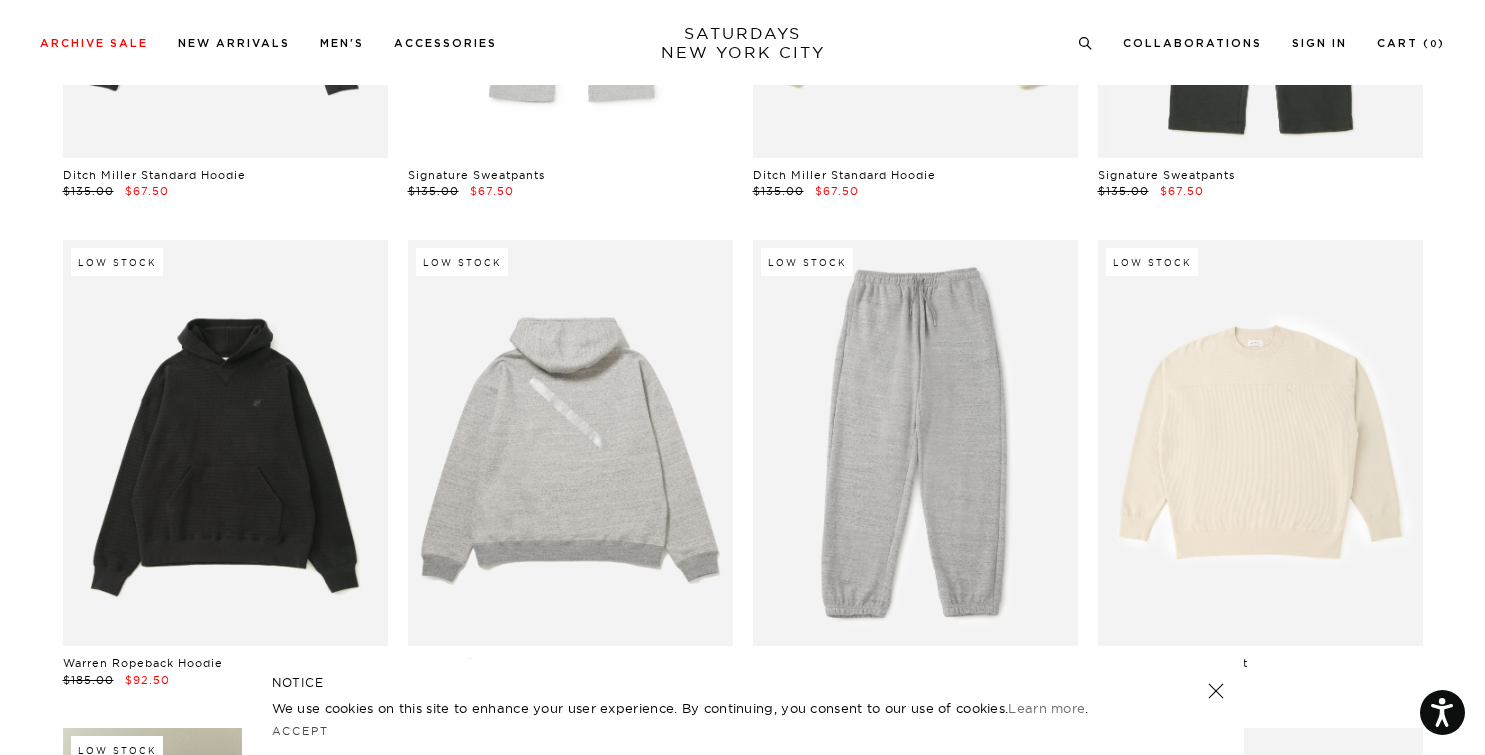 click at bounding box center [570, 443] 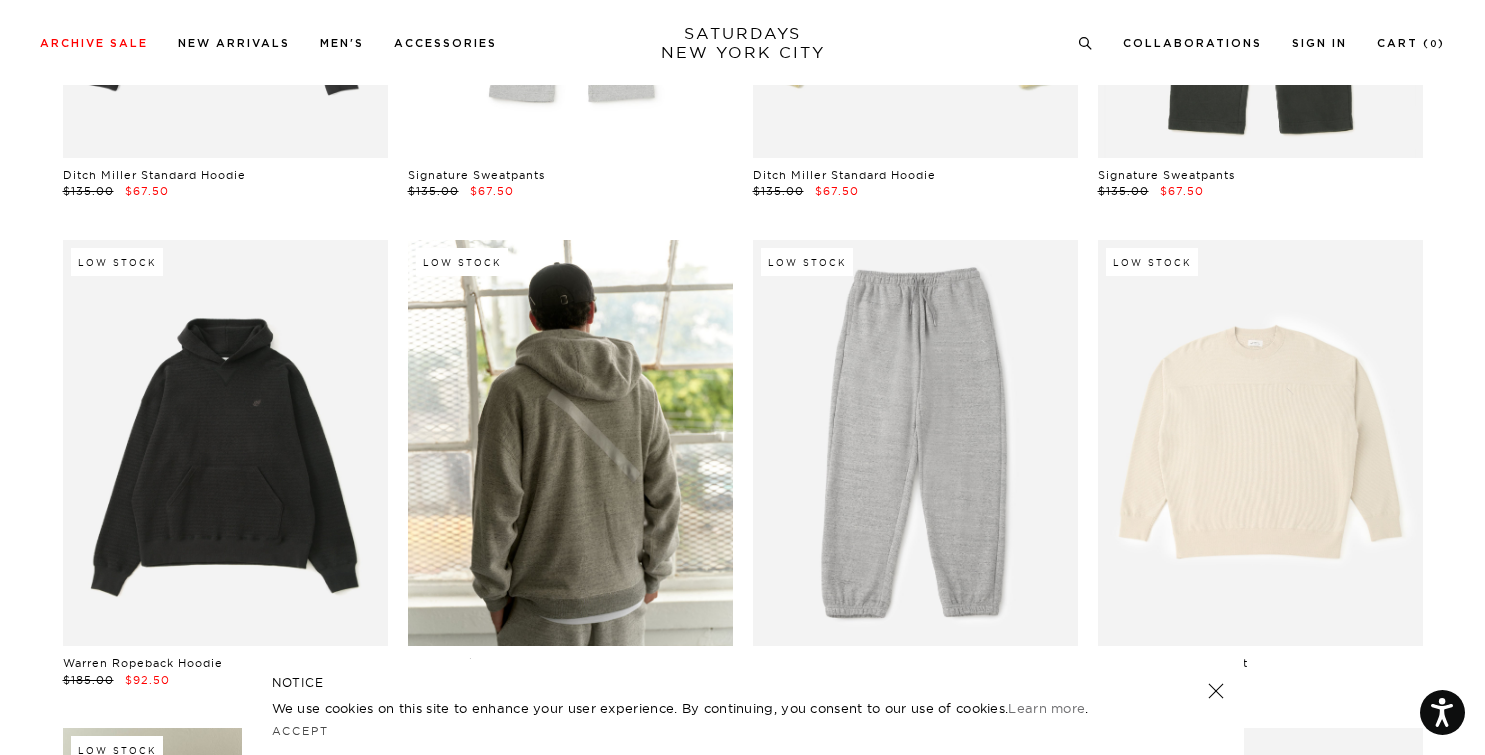 scroll, scrollTop: 11657, scrollLeft: 9, axis: both 